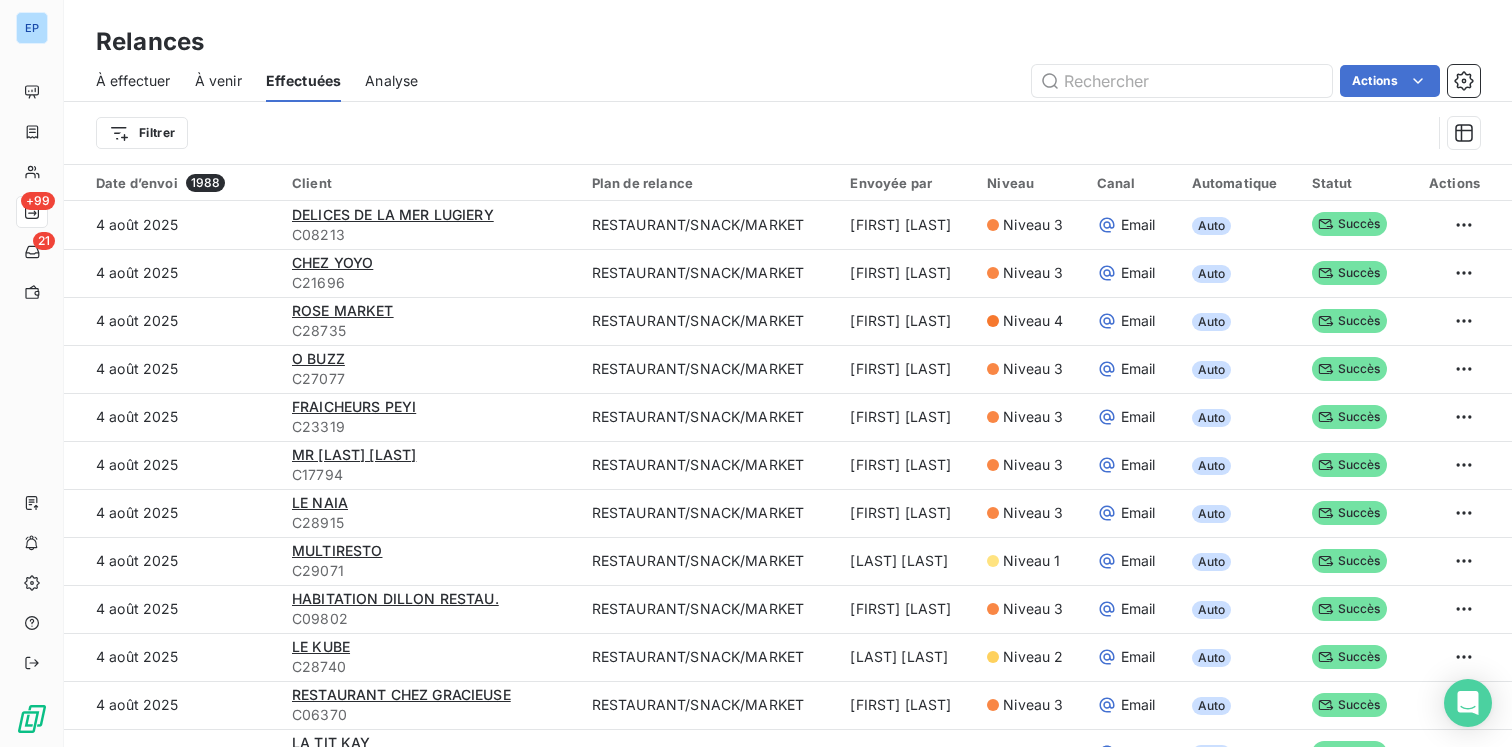 scroll, scrollTop: 0, scrollLeft: 0, axis: both 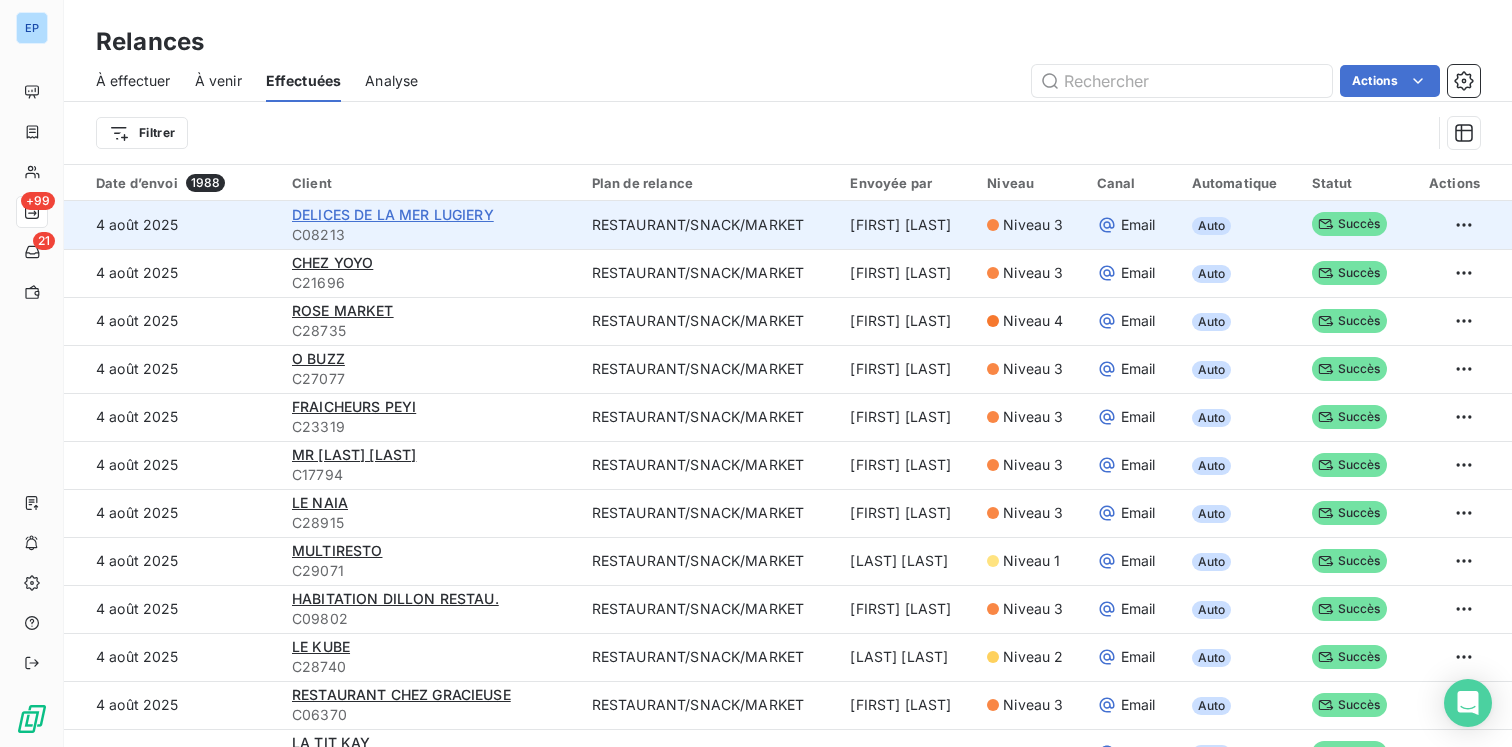 click on "DELICES DE LA MER LUGIERY" at bounding box center (393, 214) 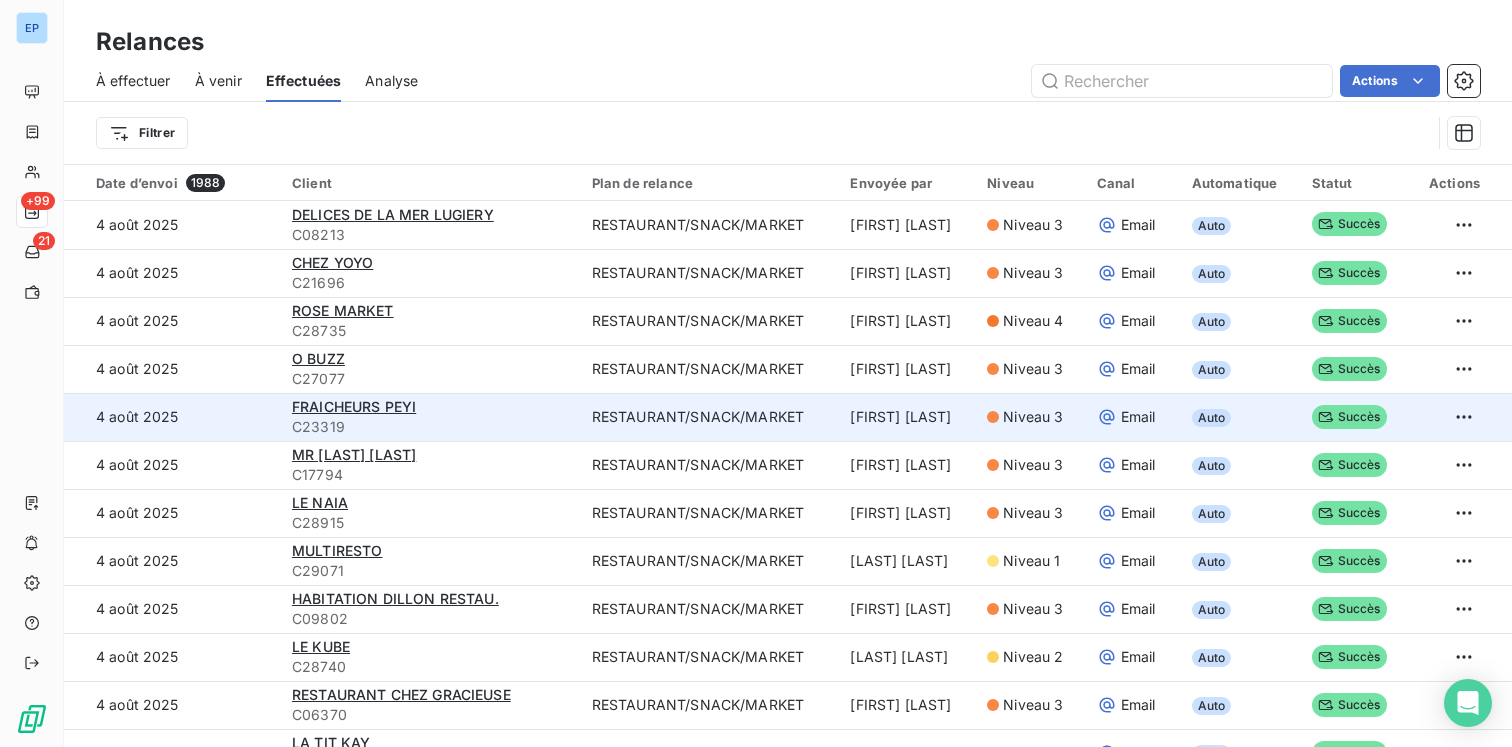 click on "RESTAURANT/SNACK/MARKET" at bounding box center [709, 417] 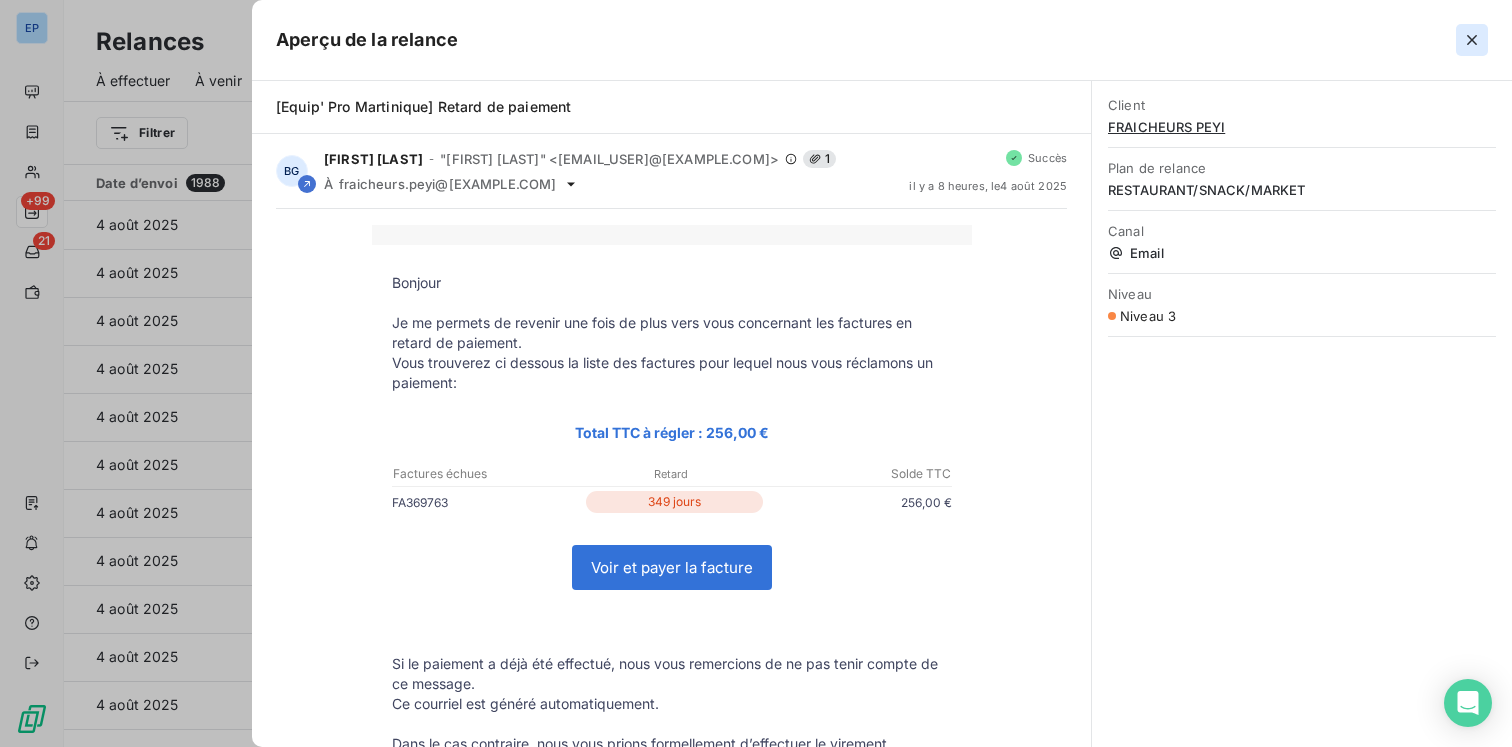click 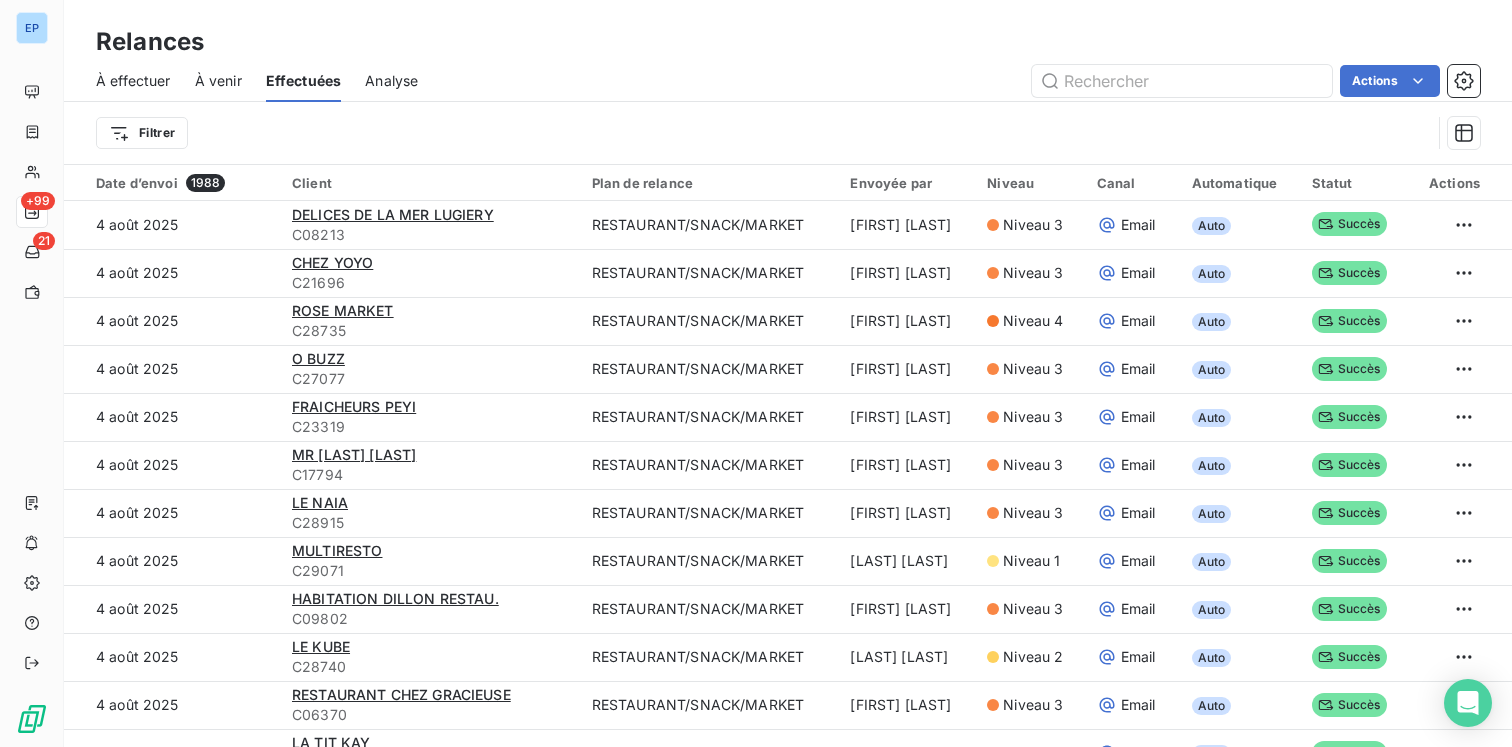 click on "Analyse" at bounding box center (391, 81) 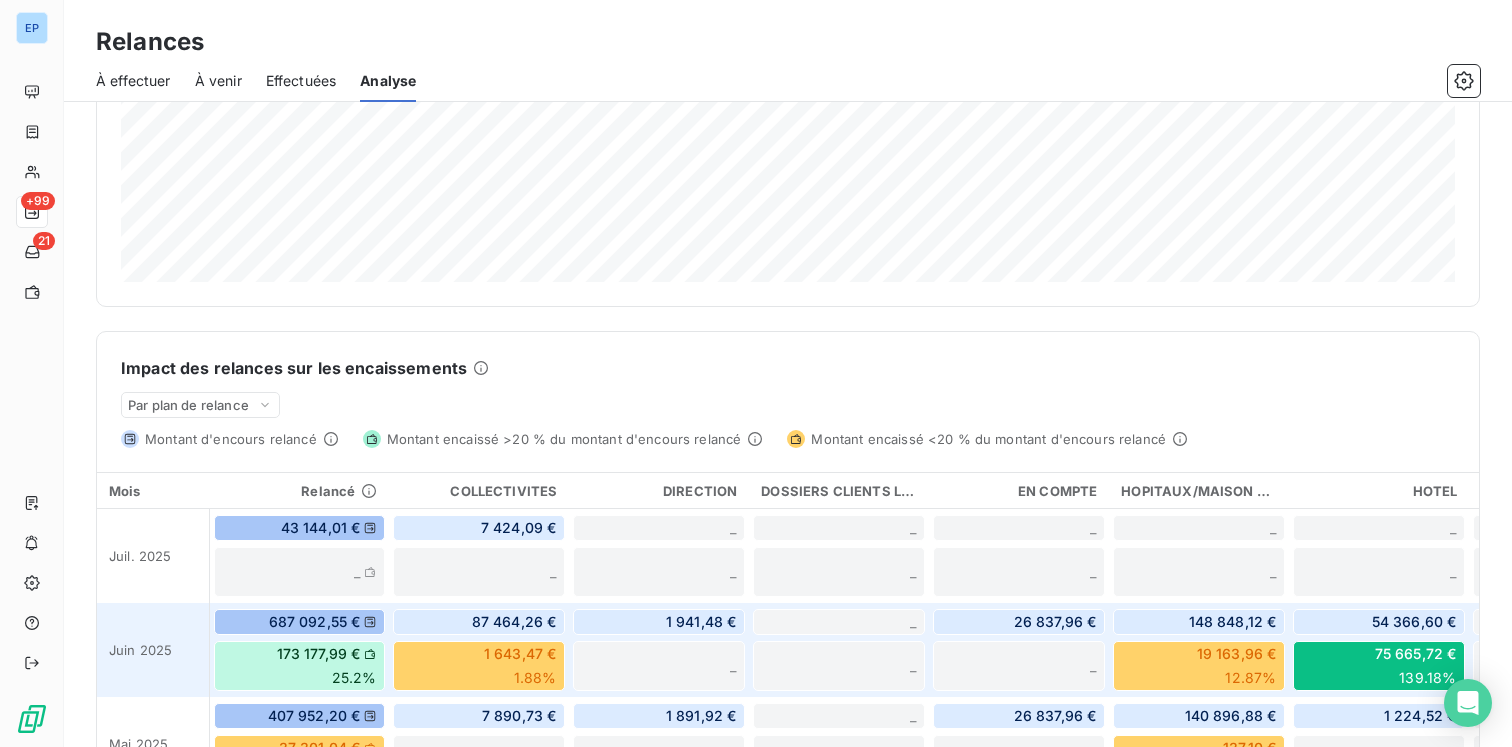 scroll, scrollTop: 263, scrollLeft: 0, axis: vertical 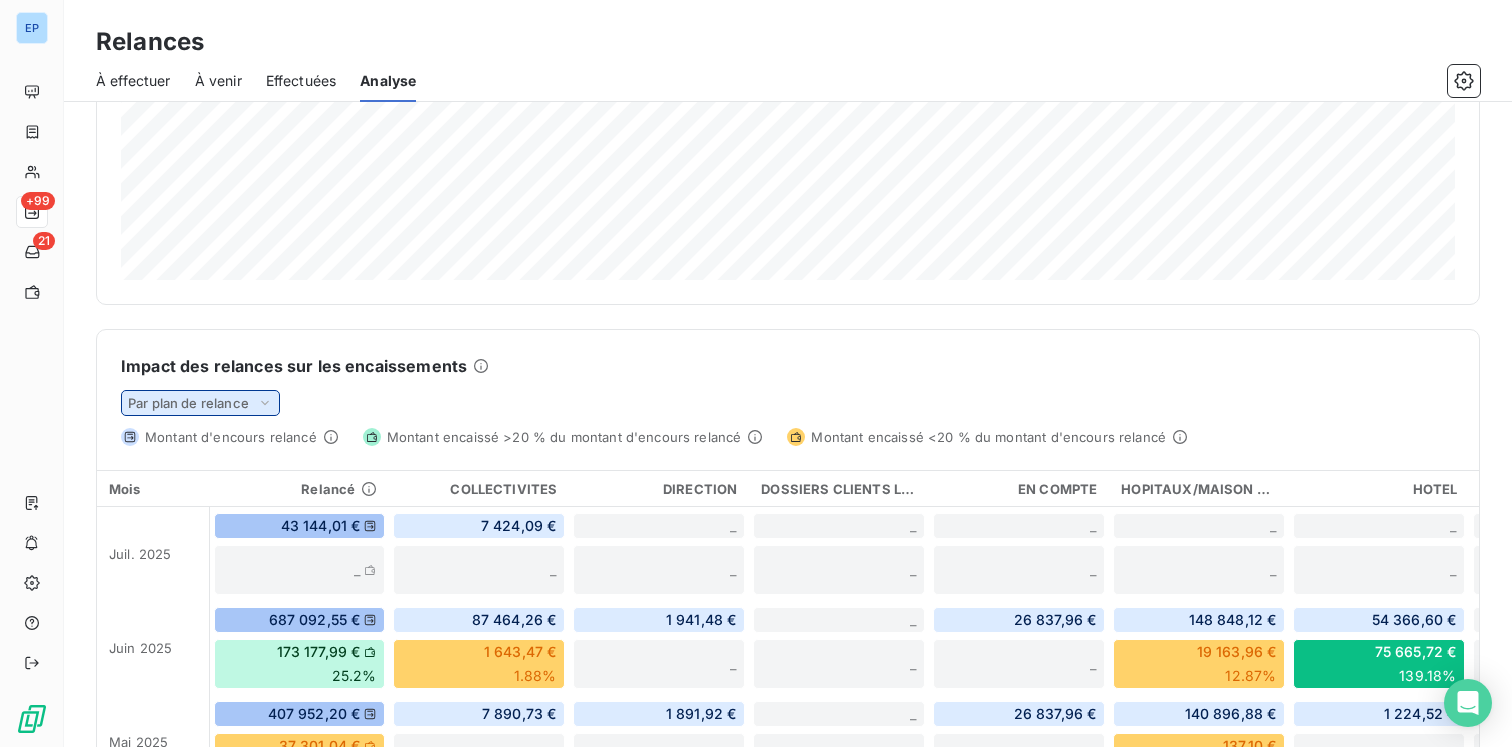 click on "Par plan de relance" at bounding box center [200, 403] 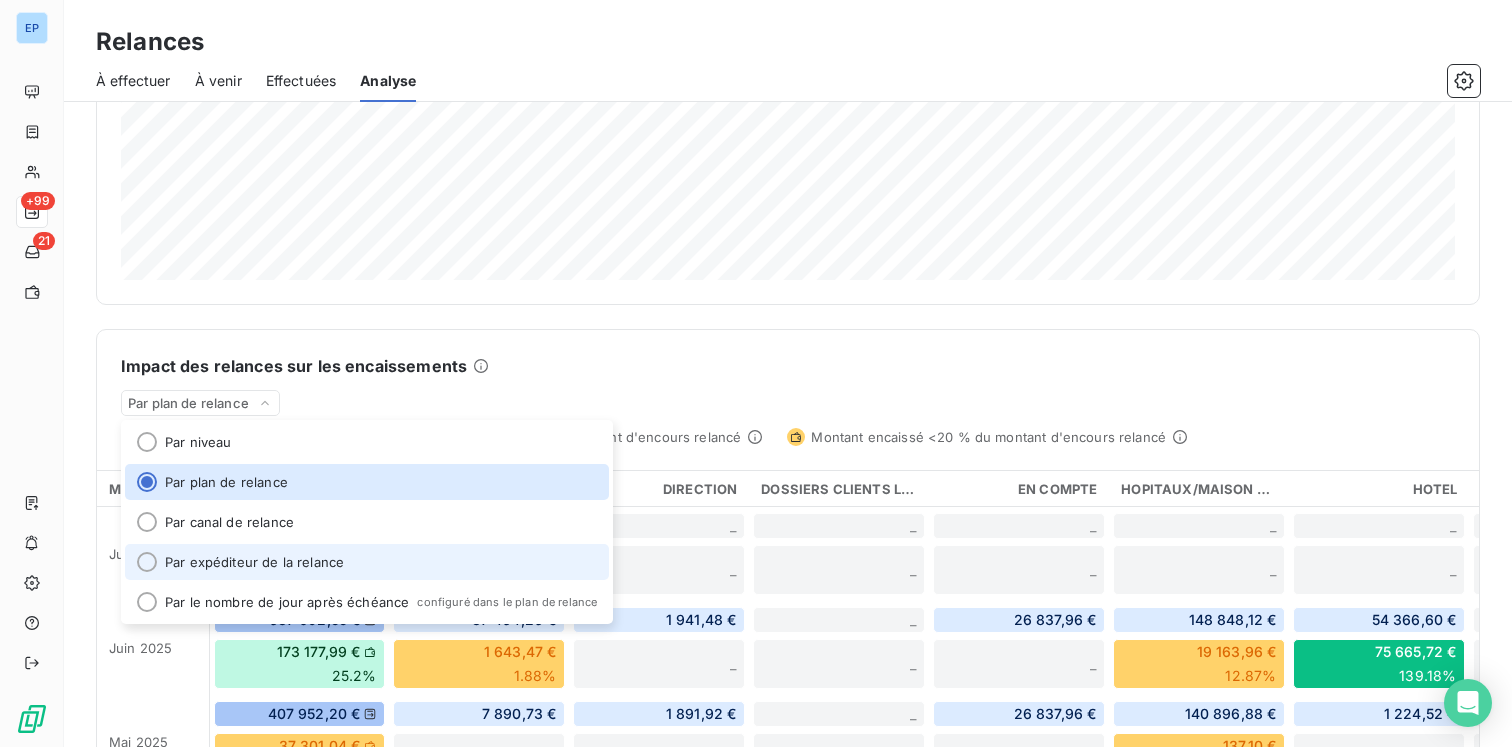 click on "Par expéditeur de la relance" at bounding box center (367, 562) 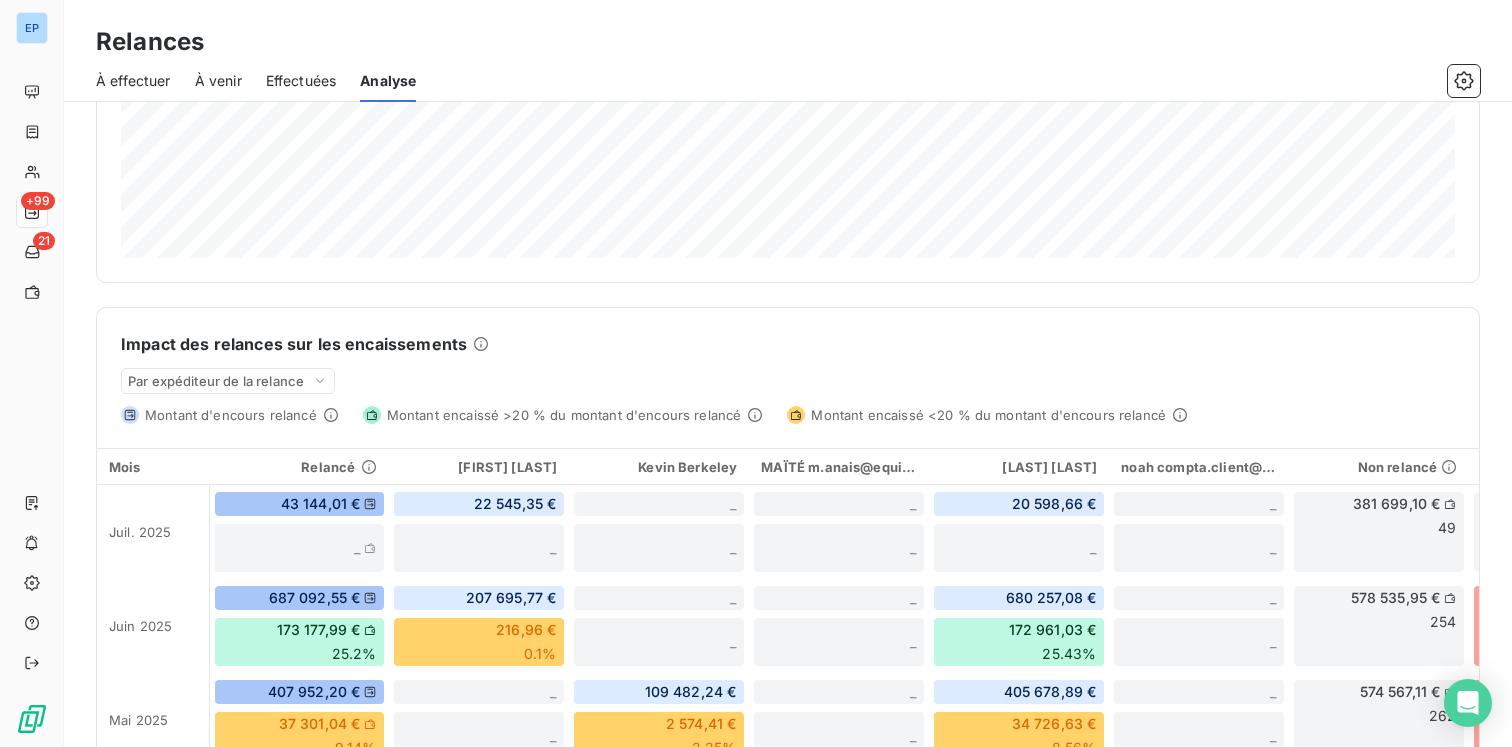 scroll, scrollTop: 283, scrollLeft: 0, axis: vertical 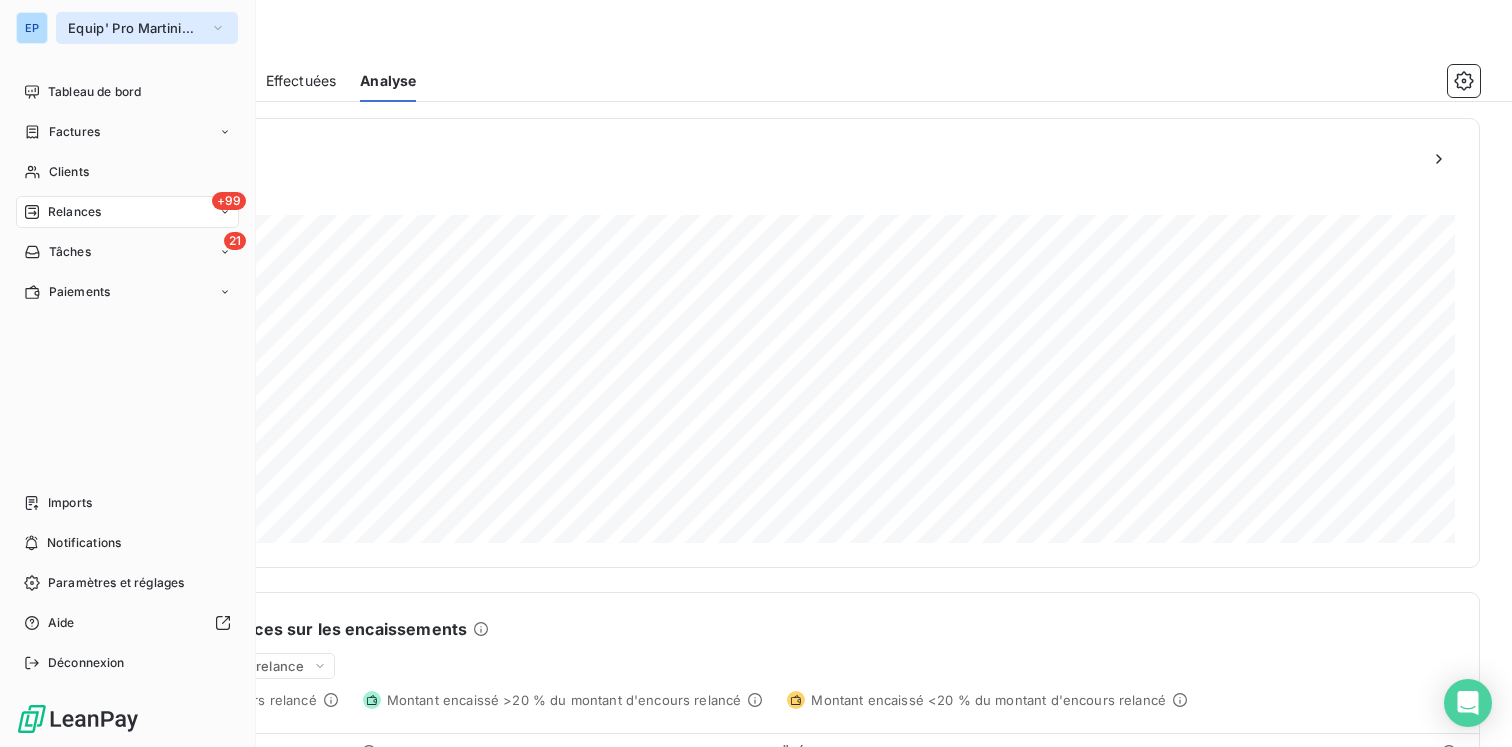 click on "Equip' Pro Martinique" at bounding box center (135, 28) 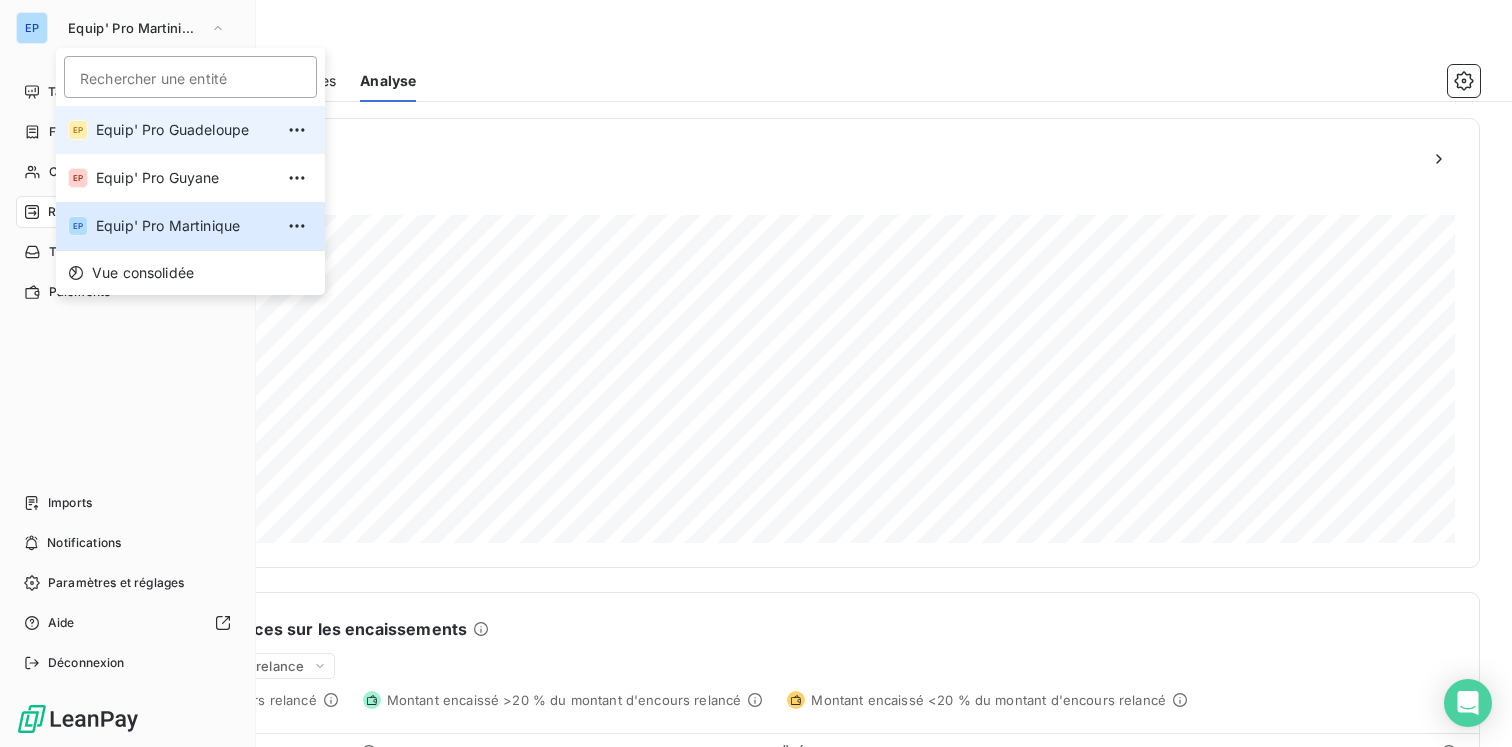 click on "Equip' Pro Guadeloupe" at bounding box center (184, 130) 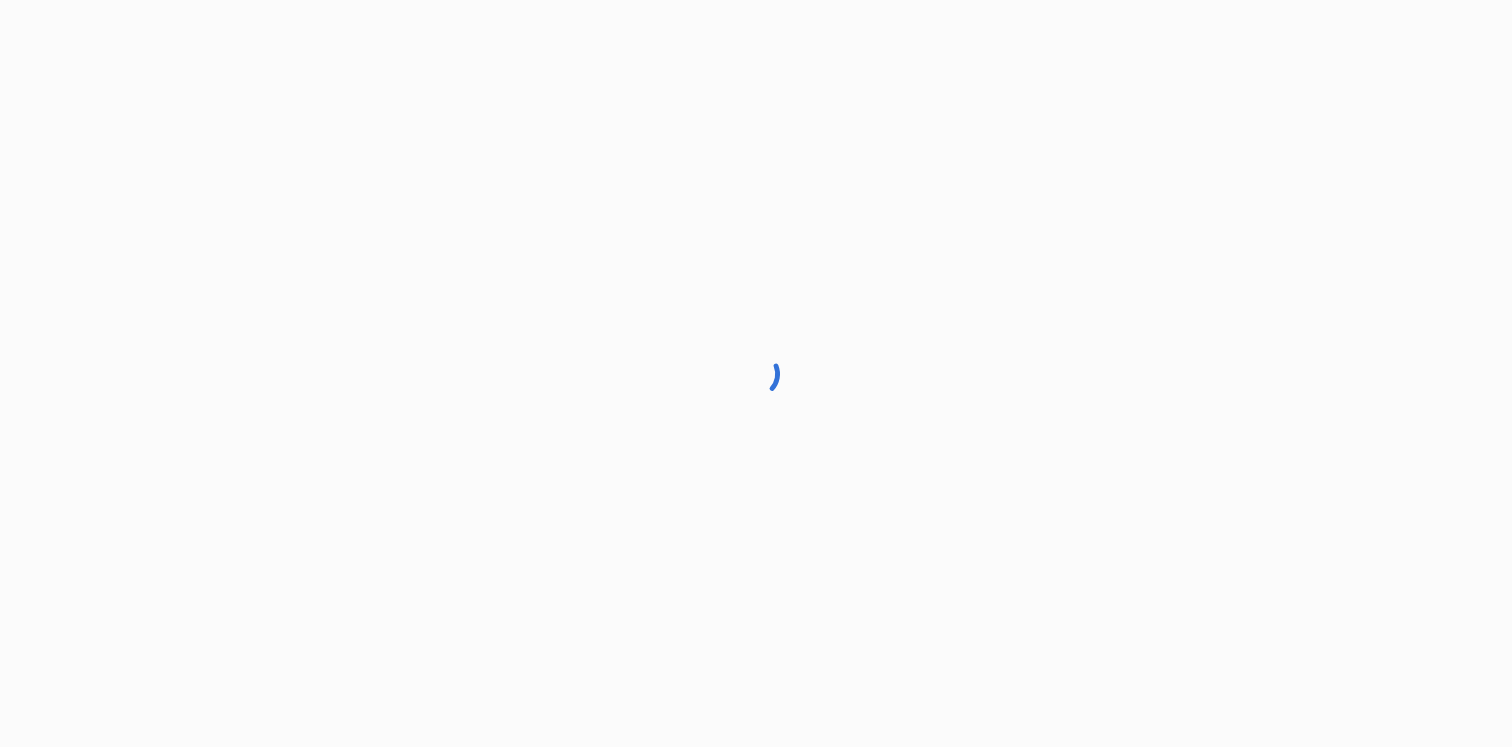 scroll, scrollTop: 0, scrollLeft: 0, axis: both 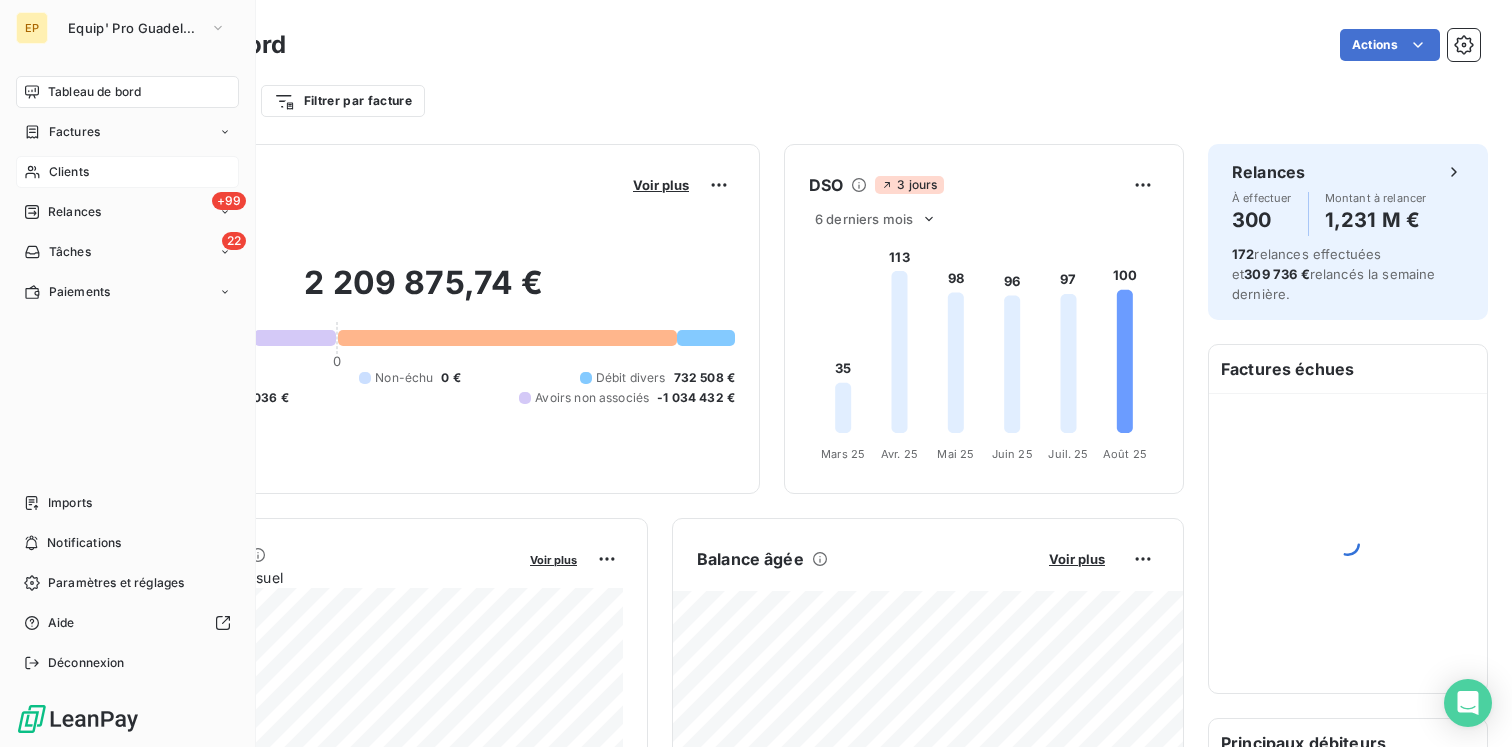 click on "Clients" at bounding box center [127, 172] 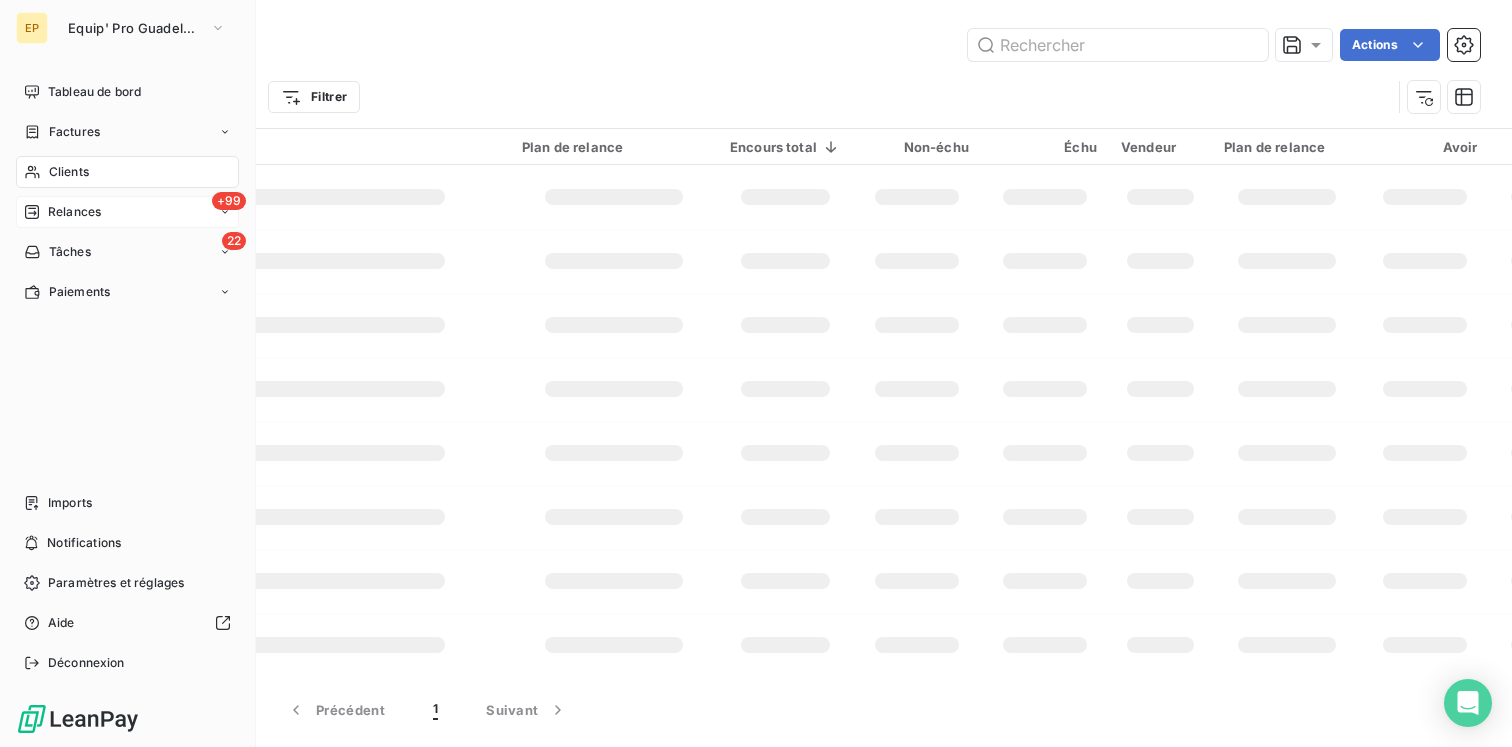 click on "Relances" at bounding box center (74, 212) 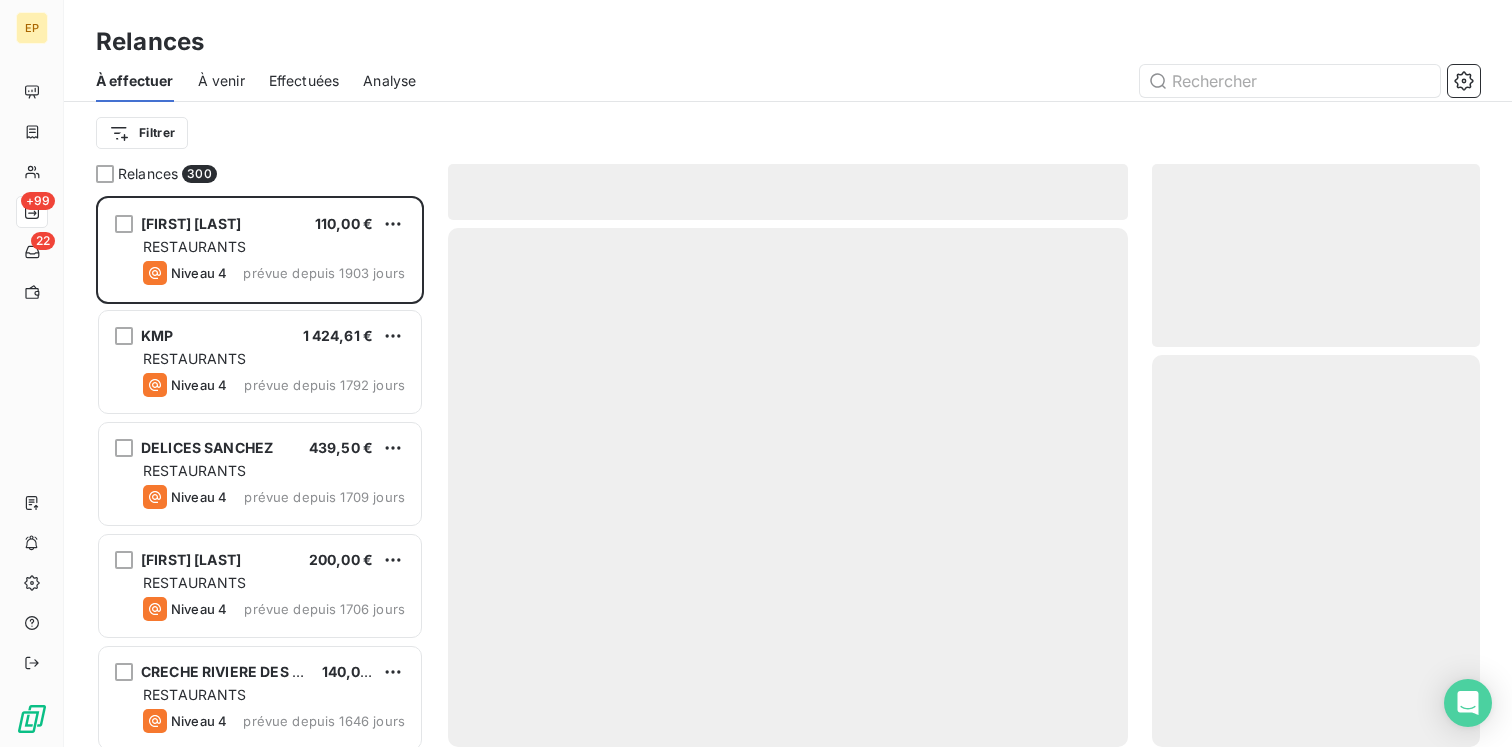 scroll, scrollTop: 1, scrollLeft: 1, axis: both 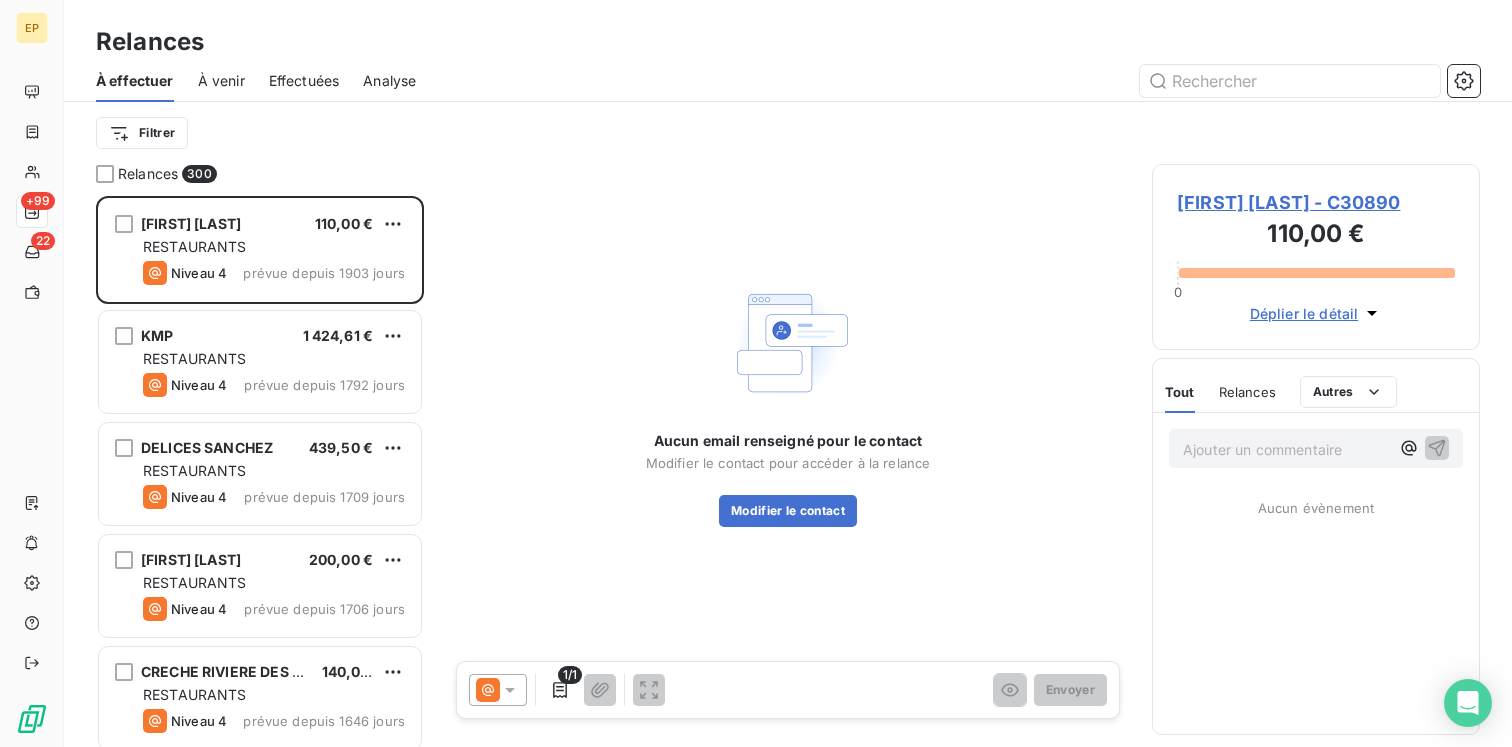 click on "Analyse" at bounding box center [389, 81] 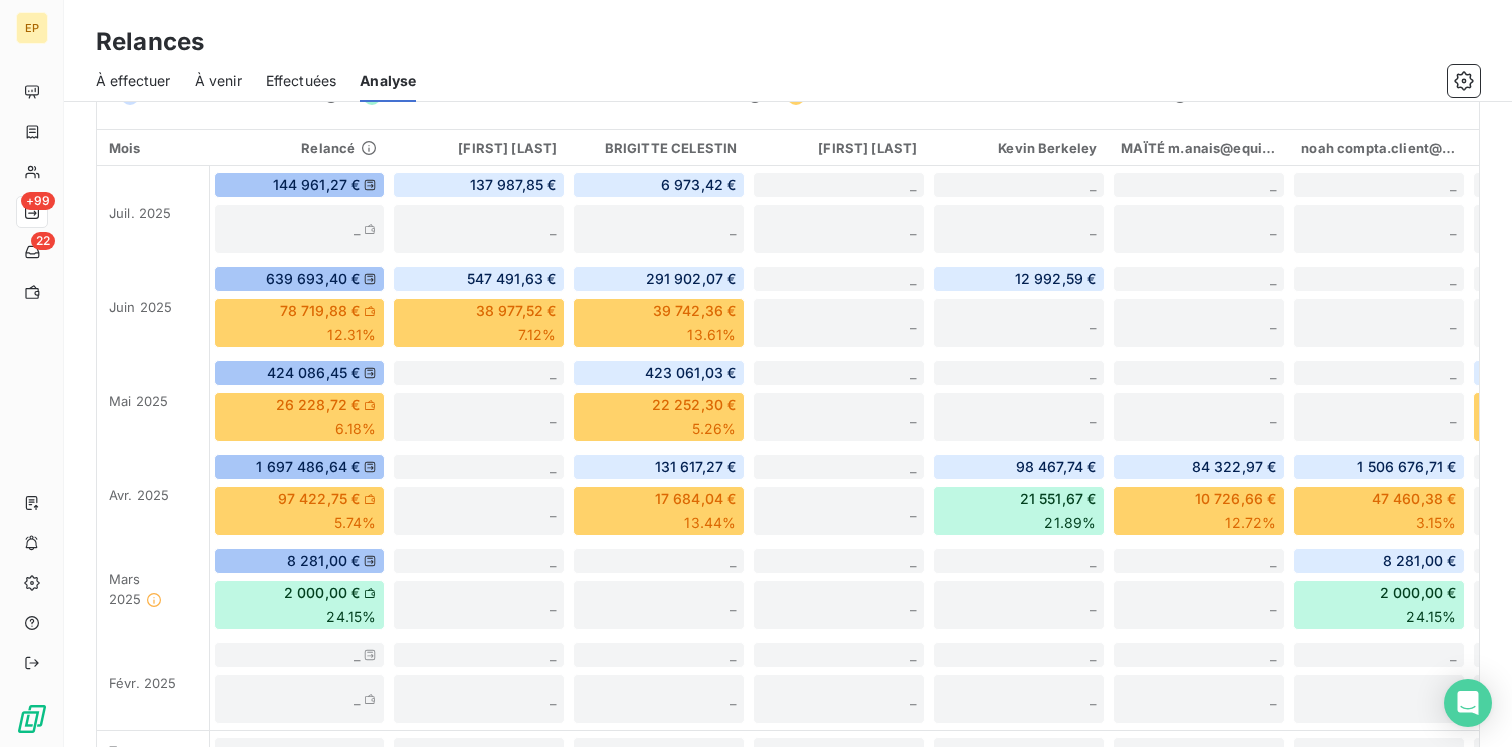 scroll, scrollTop: 673, scrollLeft: 0, axis: vertical 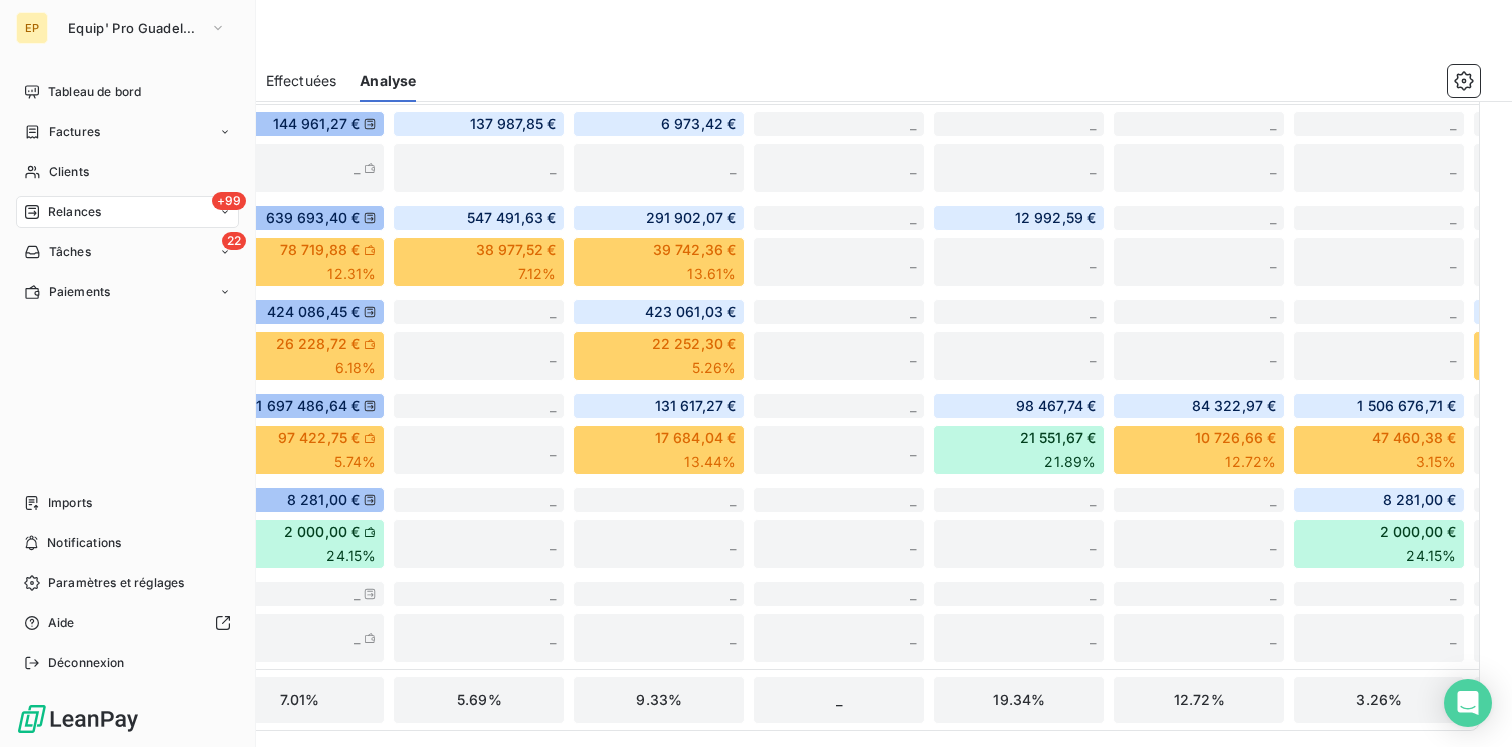 click on "Relances" at bounding box center (74, 212) 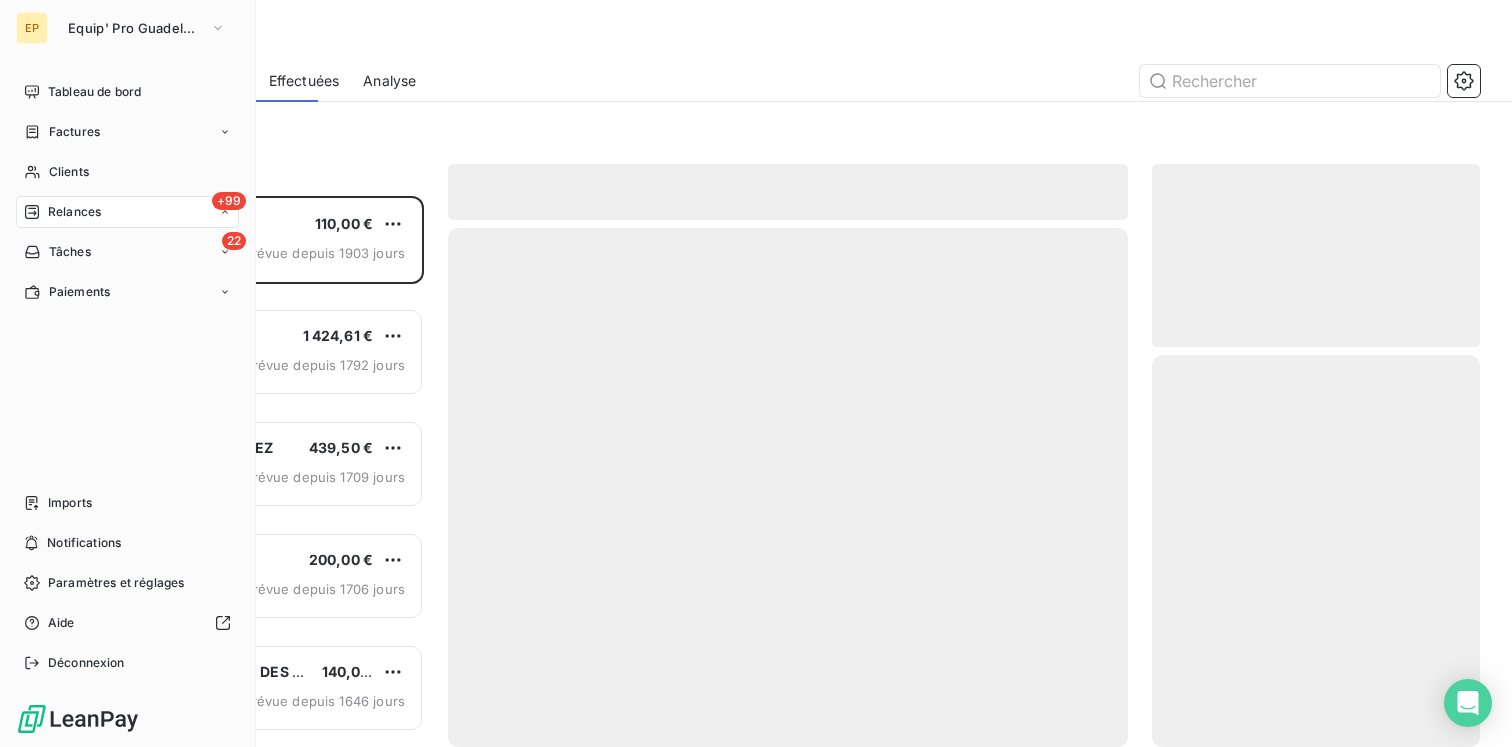 scroll, scrollTop: 1, scrollLeft: 1, axis: both 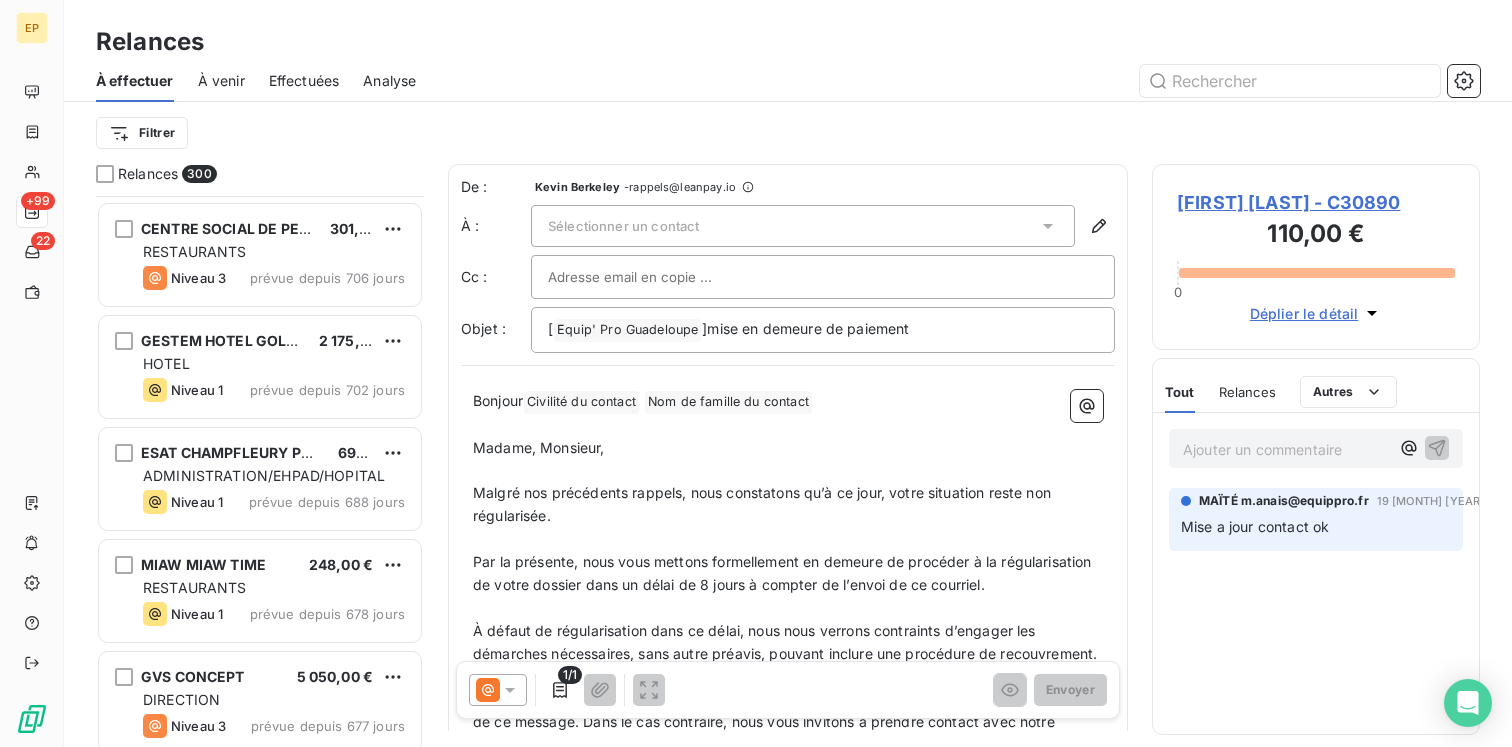 click on "À venir" at bounding box center [221, 81] 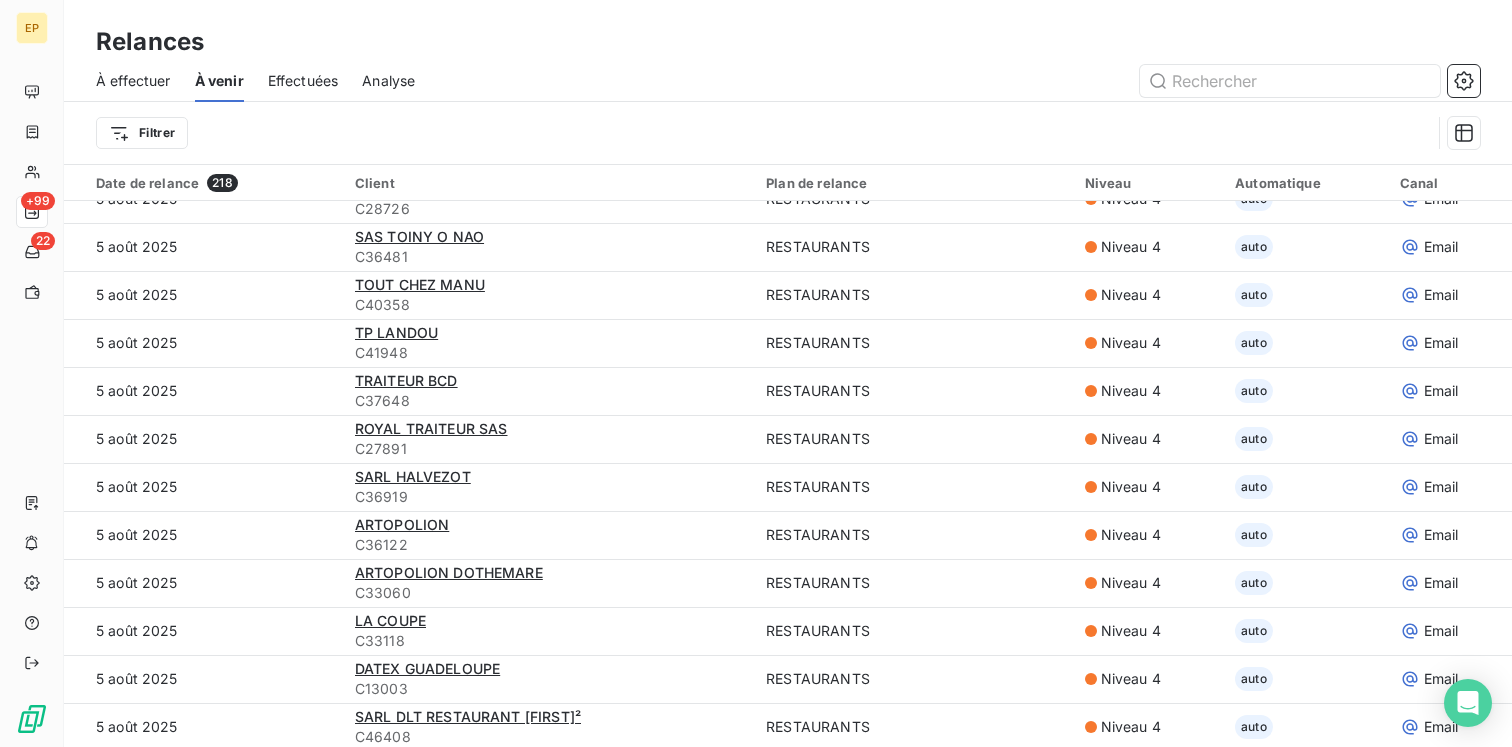 scroll, scrollTop: 4254, scrollLeft: 0, axis: vertical 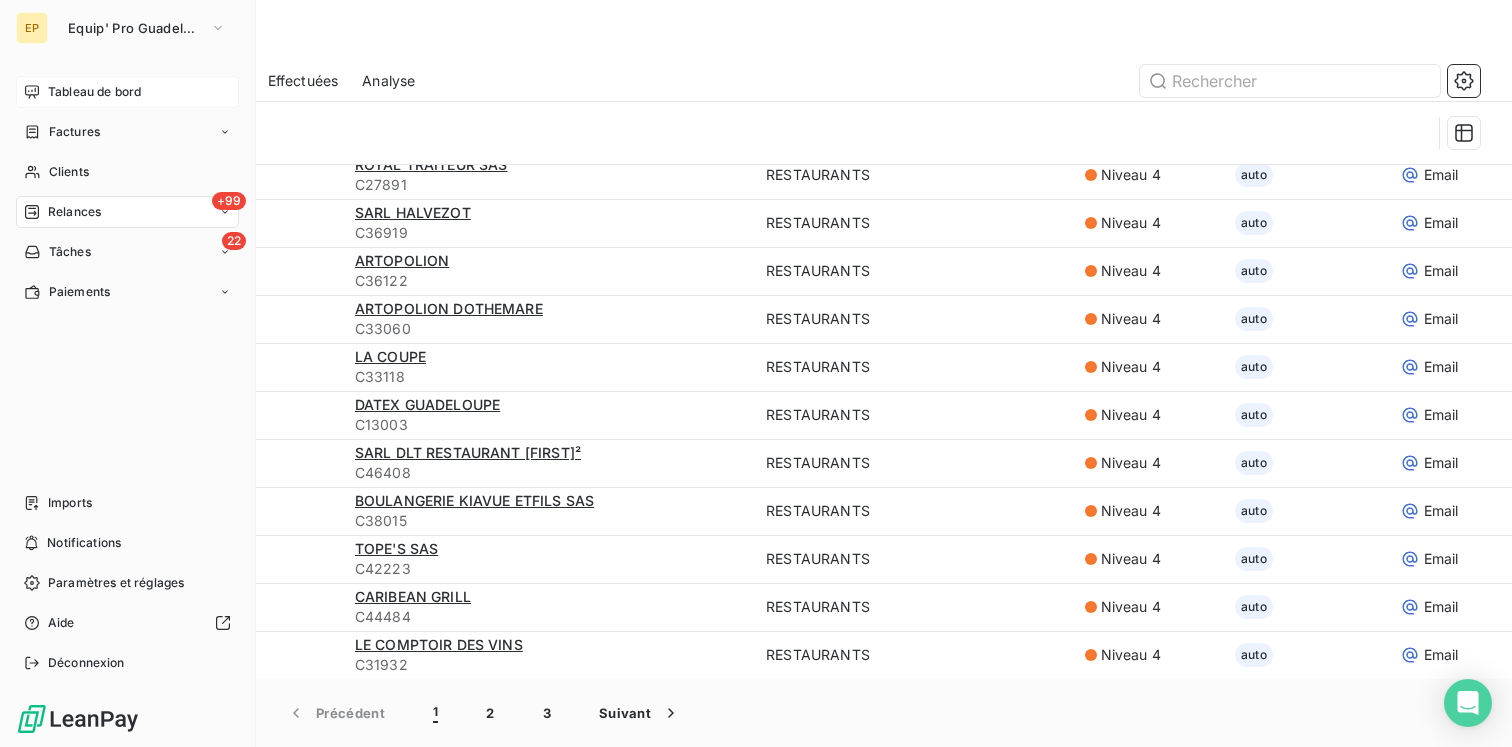 click on "Tableau de bord" at bounding box center (94, 92) 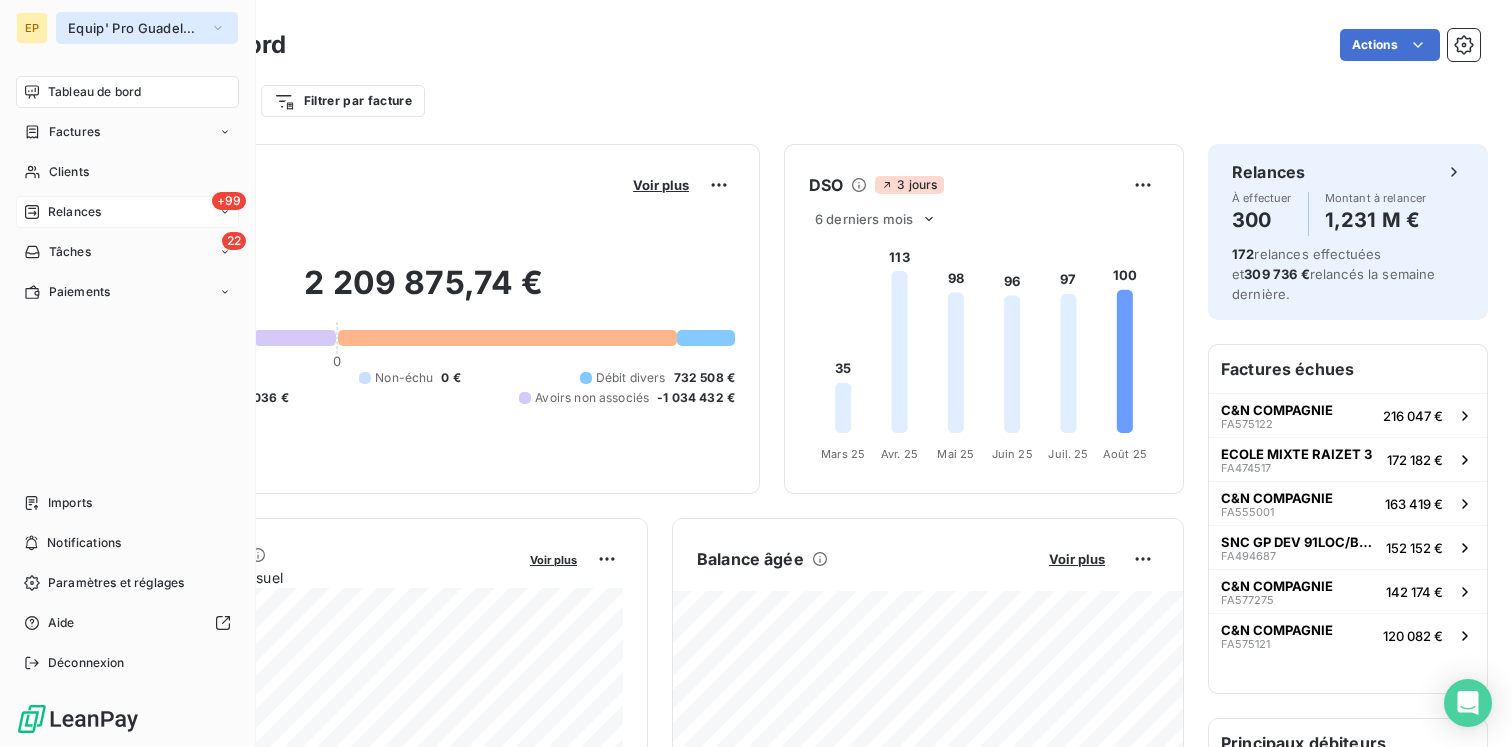 click on "Equip' Pro Guadeloupe" at bounding box center [135, 28] 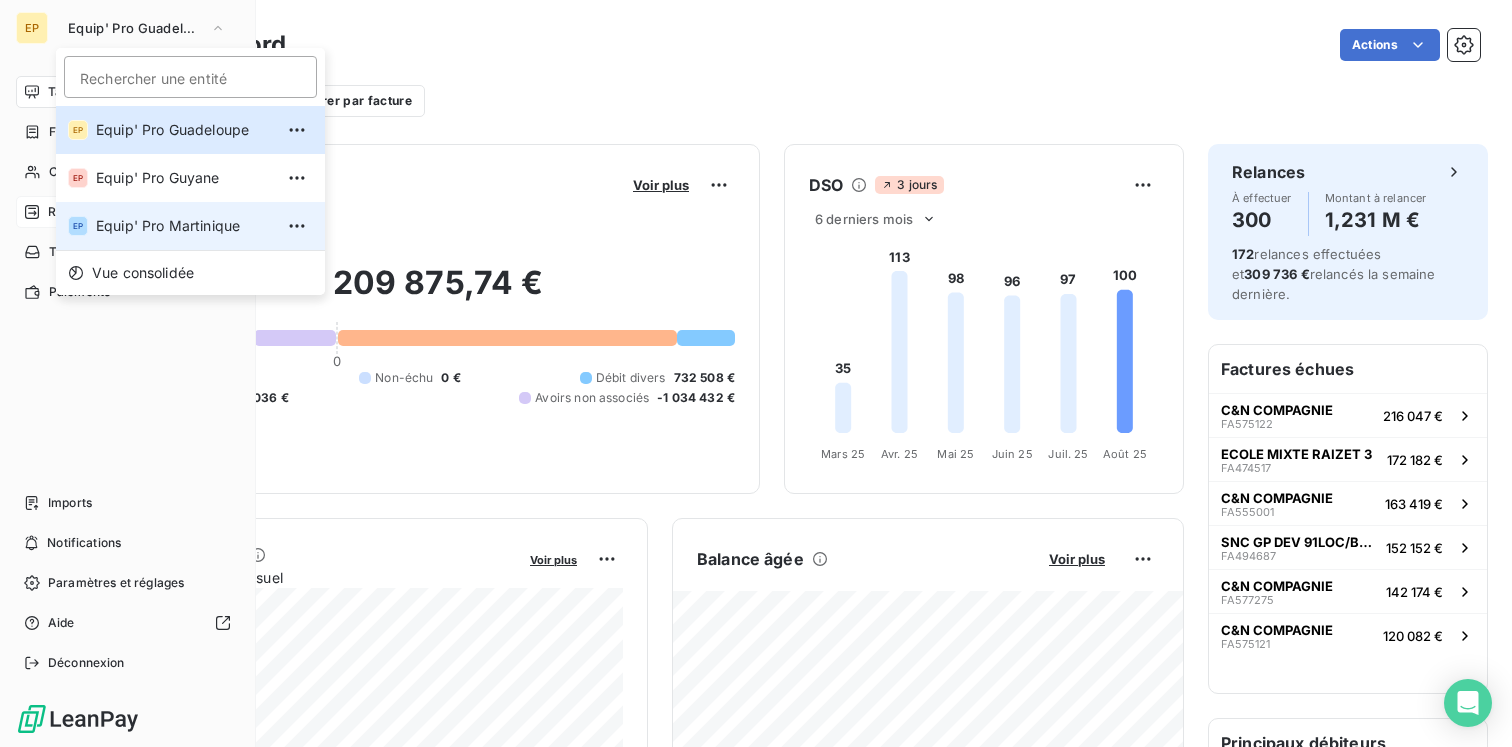 click on "Equip' Pro Martinique" at bounding box center (184, 226) 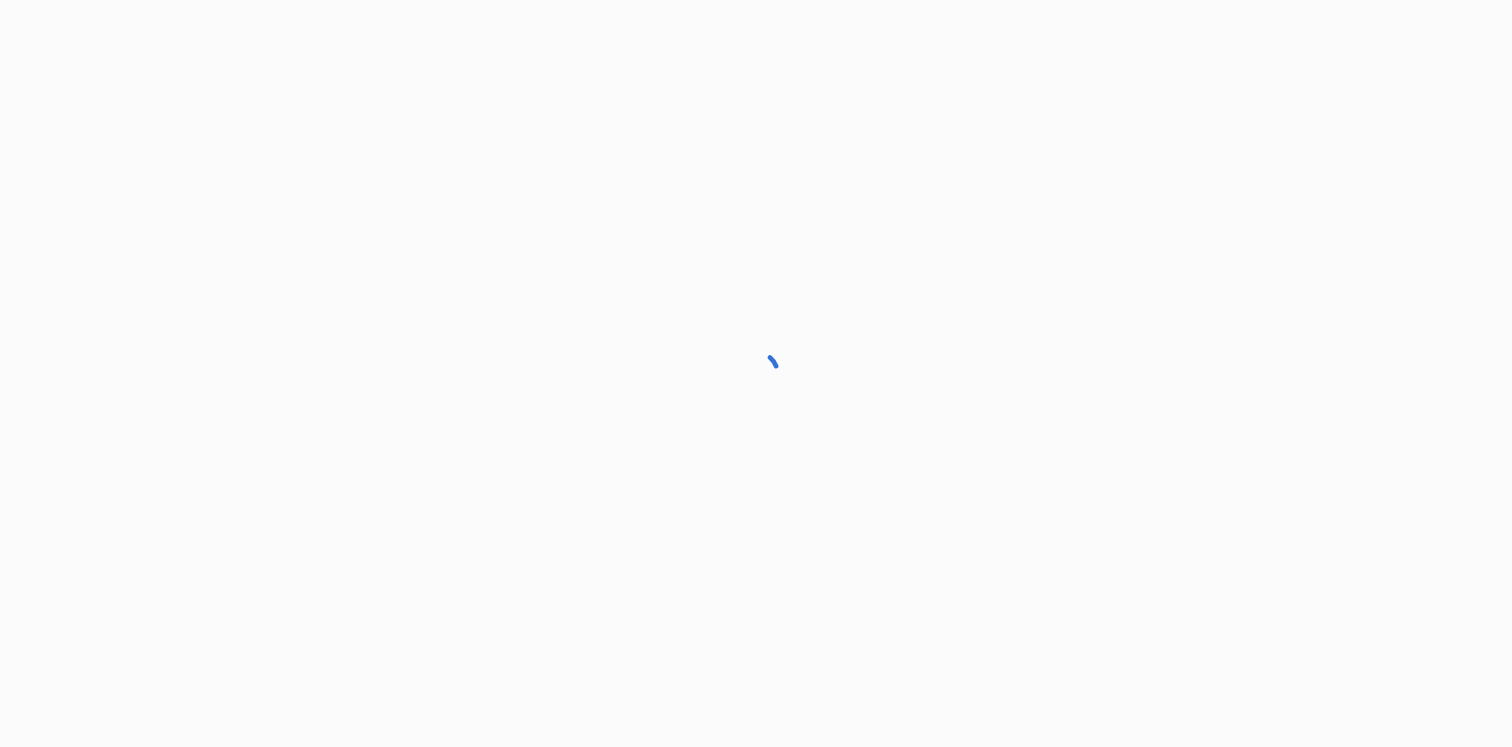 scroll, scrollTop: 0, scrollLeft: 0, axis: both 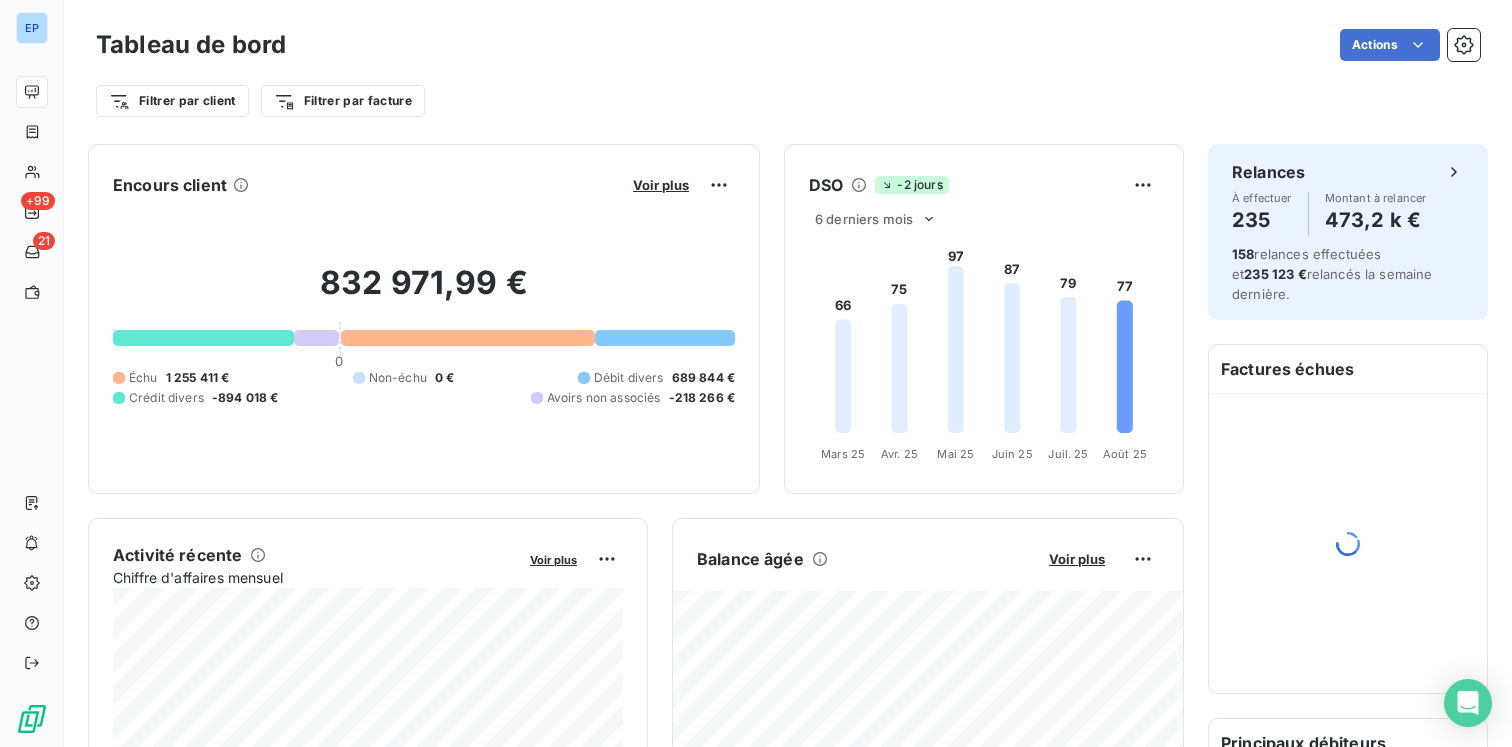 click on "Tableau de bord Actions" at bounding box center (788, 45) 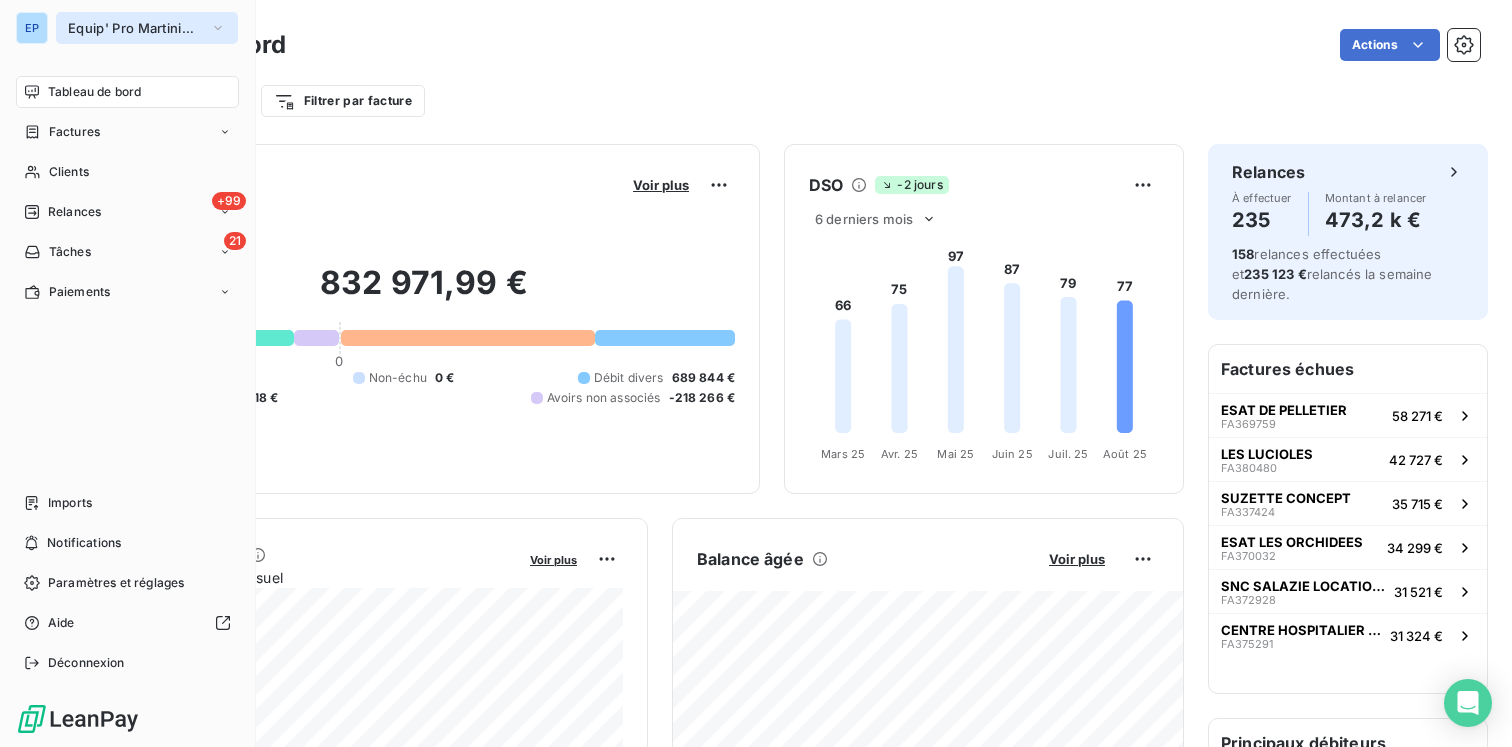 click on "Equip' Pro Martinique" at bounding box center (135, 28) 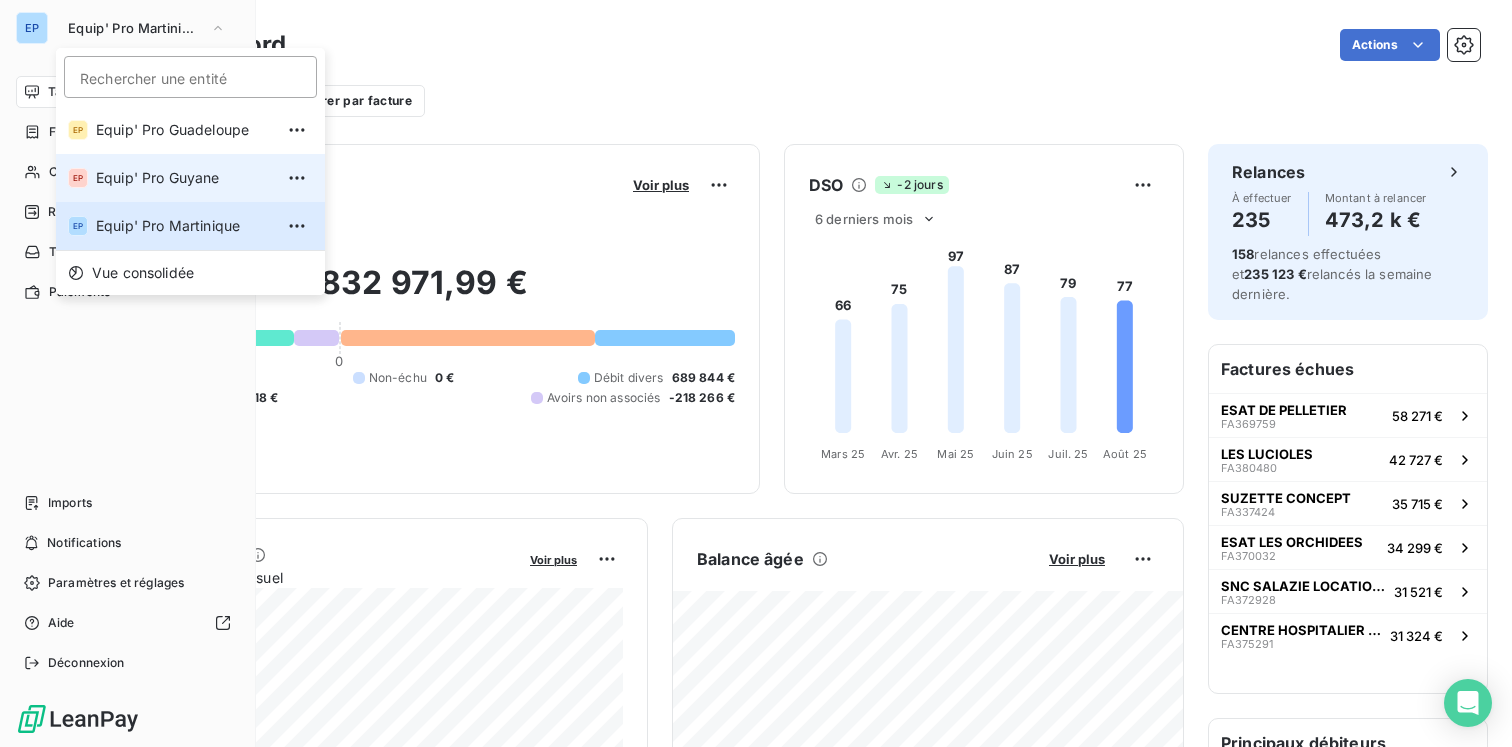 click on "Equip' Pro Guyane" at bounding box center [184, 178] 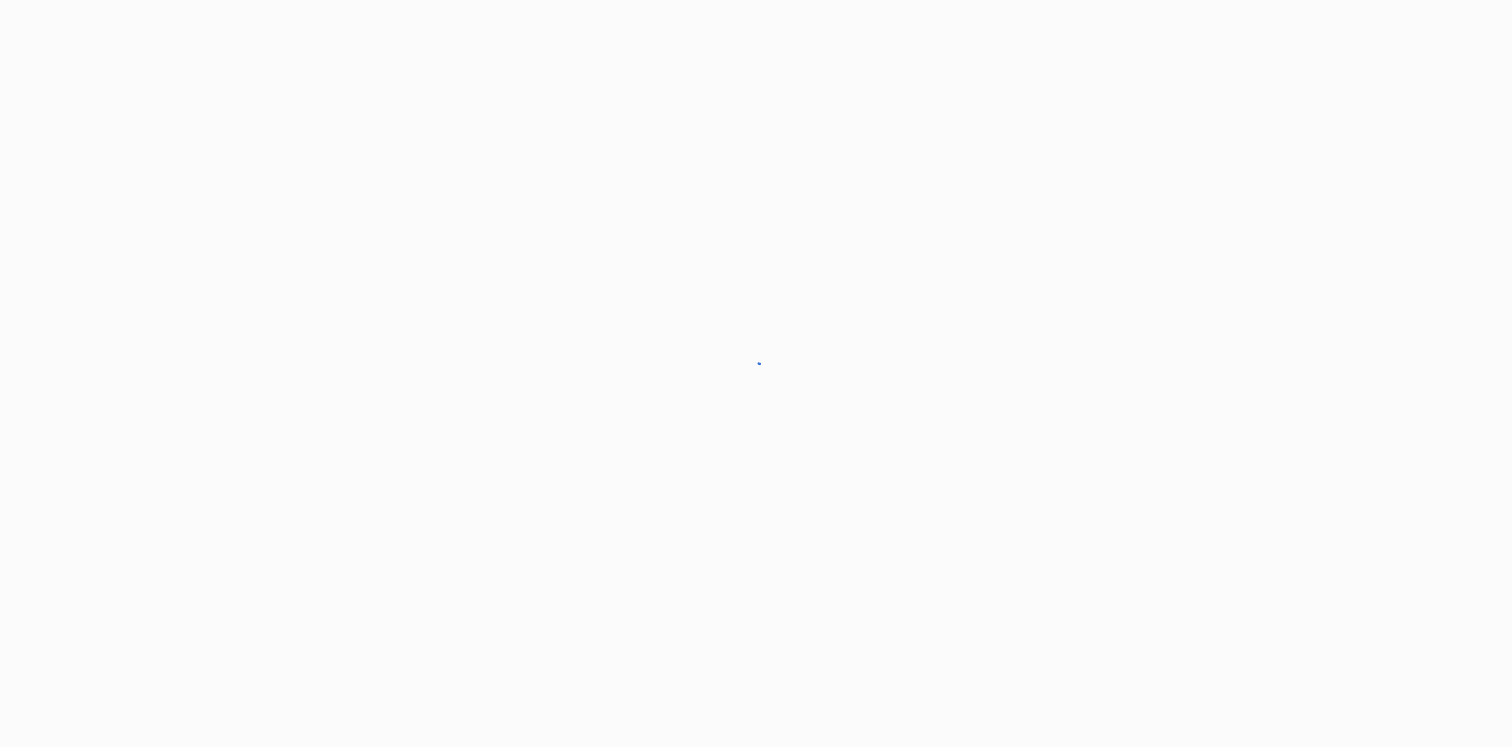 scroll, scrollTop: 0, scrollLeft: 0, axis: both 